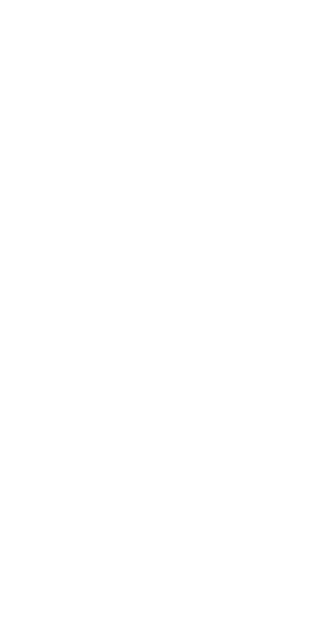 scroll, scrollTop: 0, scrollLeft: 0, axis: both 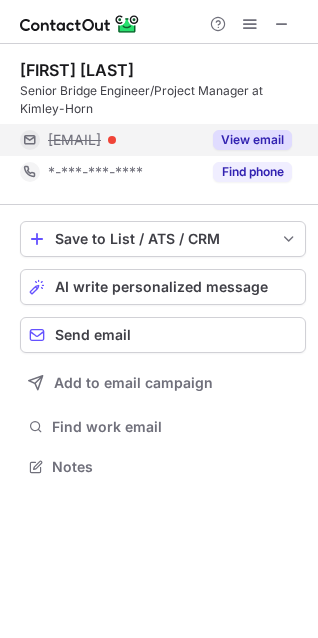 click on "***@kimley-horn.com" at bounding box center [74, 140] 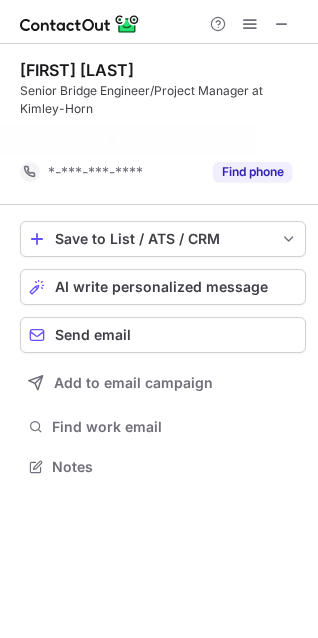 scroll, scrollTop: 420, scrollLeft: 318, axis: both 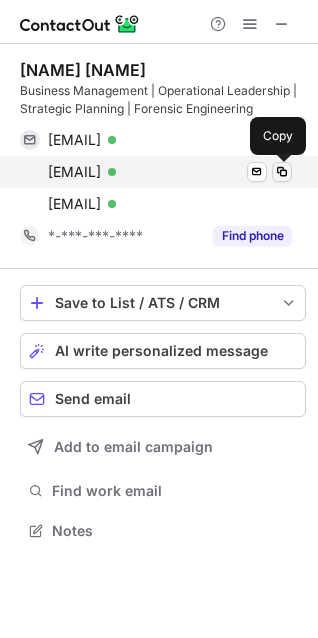 click at bounding box center [282, 172] 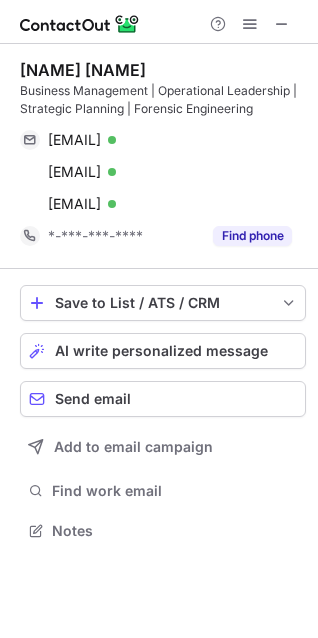 type 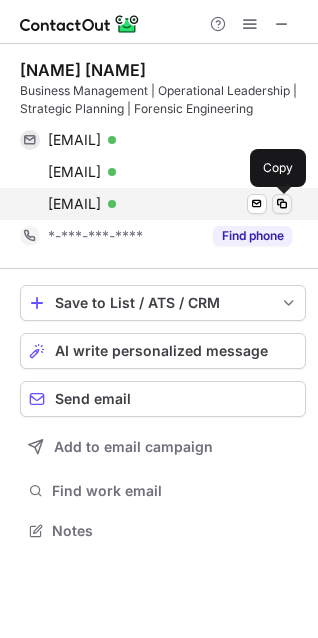 click at bounding box center [282, 204] 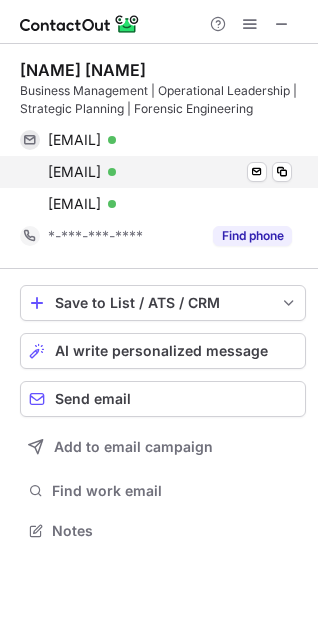 type 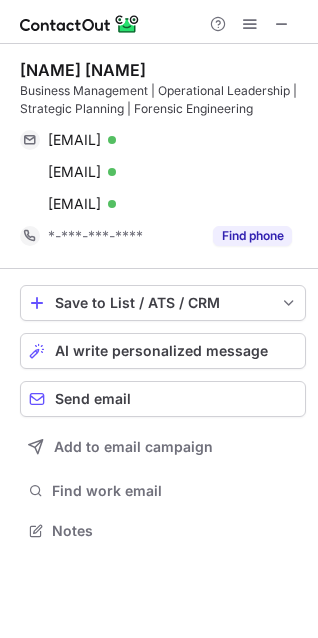 click on "[NAME] [NAME]" at bounding box center (83, 70) 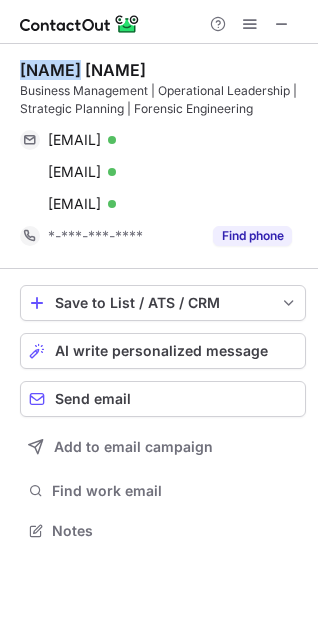 click on "Kevin Beck" at bounding box center (83, 70) 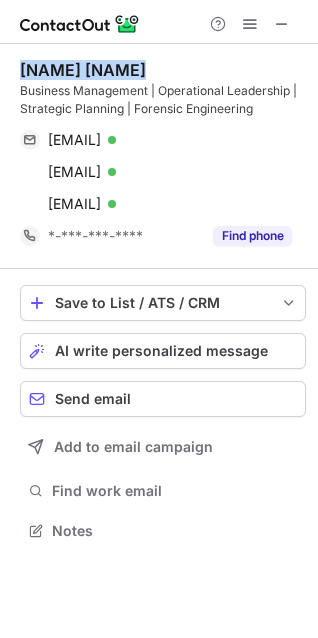 click on "Kevin Beck" at bounding box center [83, 70] 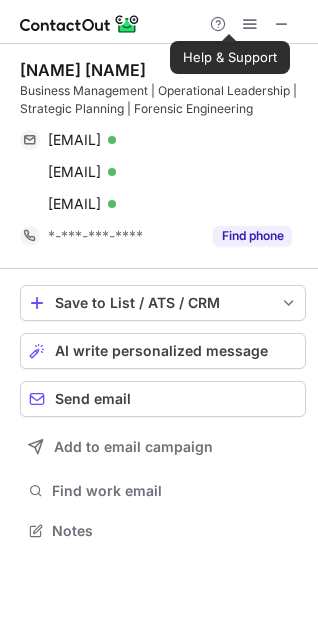 click on "Business Management | Operational Leadership | Strategic Planning | Forensic Engineering" at bounding box center (163, 100) 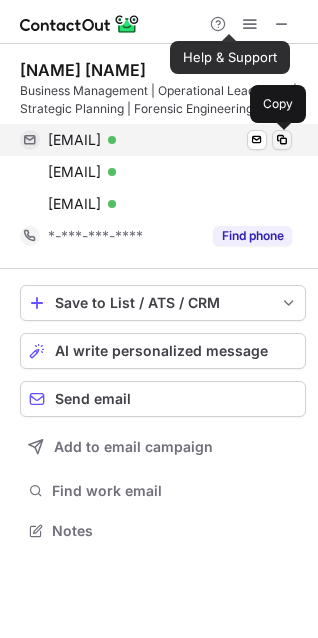click at bounding box center (282, 140) 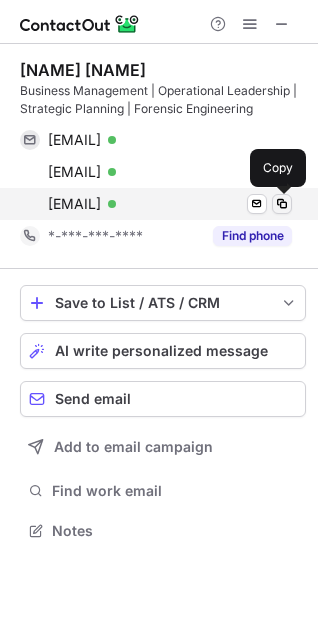 click at bounding box center [282, 204] 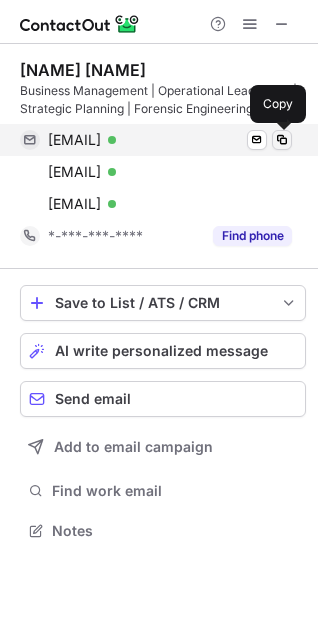 click at bounding box center (282, 140) 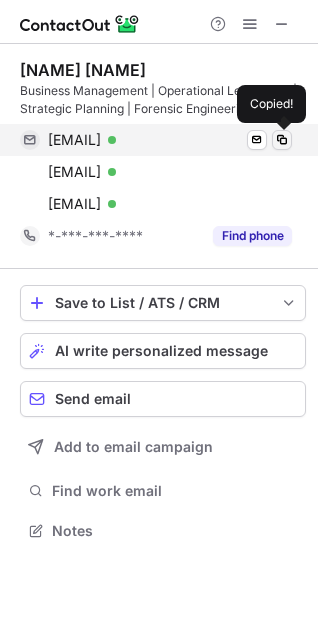 type 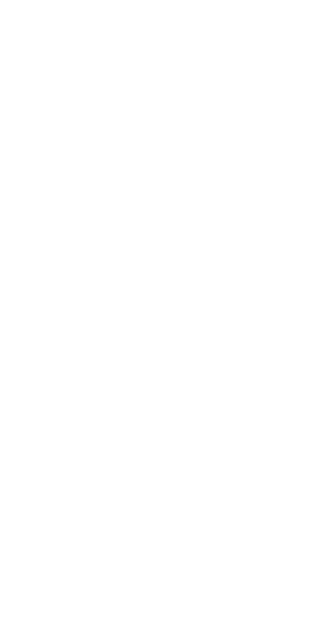 scroll, scrollTop: 0, scrollLeft: 0, axis: both 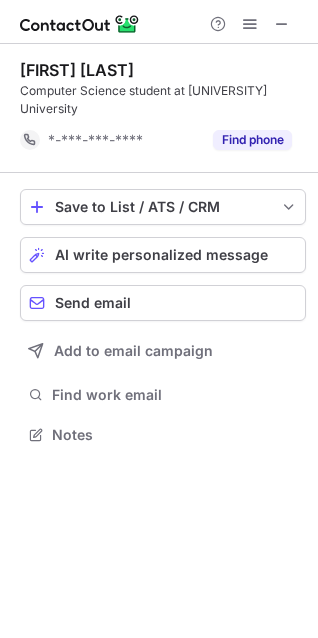 click on "[FIRST] [LAST]" at bounding box center (77, 70) 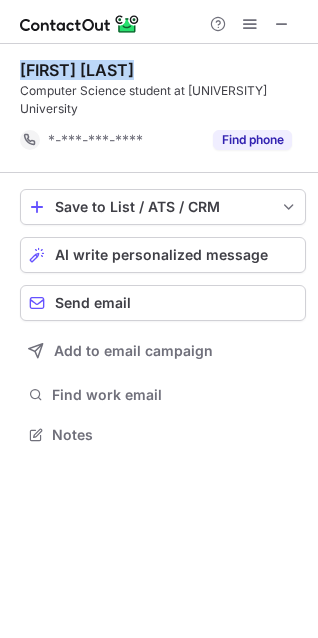 click on "Daniel Ferrante" at bounding box center [77, 70] 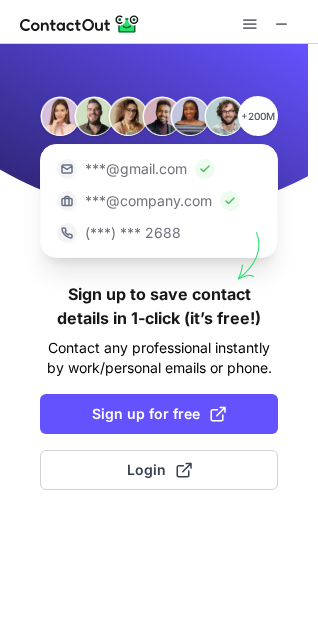 scroll, scrollTop: 0, scrollLeft: 0, axis: both 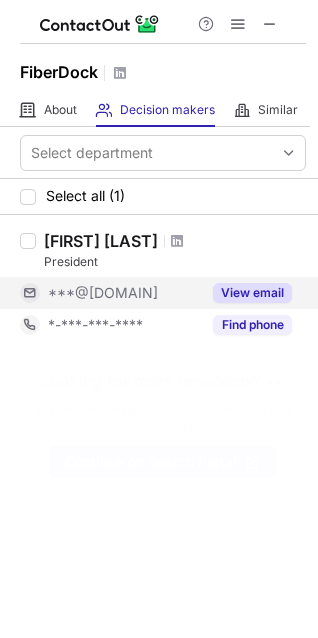 click on "***@fiberdock.ca" at bounding box center (103, 293) 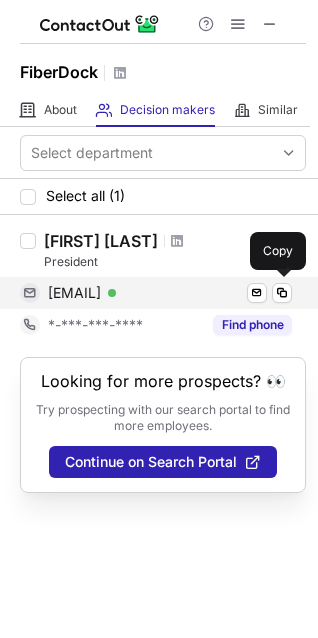 drag, startPoint x: 102, startPoint y: 288, endPoint x: 148, endPoint y: 294, distance: 46.389652 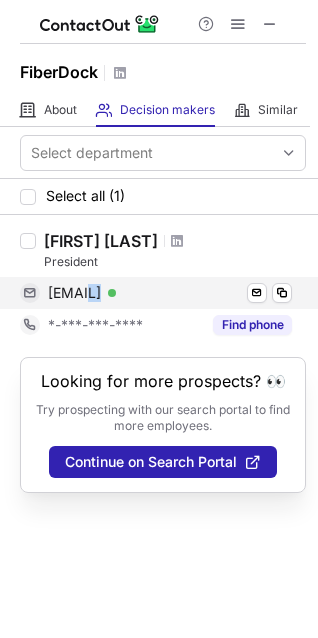 drag, startPoint x: 98, startPoint y: 292, endPoint x: 187, endPoint y: 299, distance: 89.27486 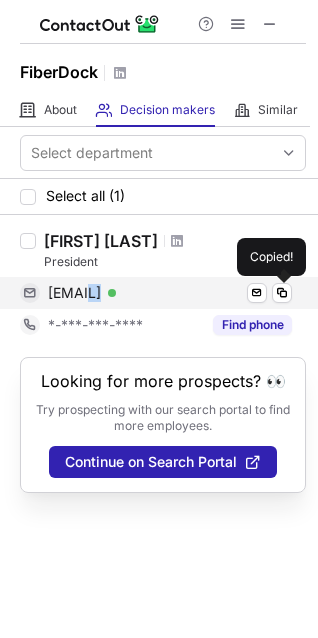 copy on "fiberdock.ca" 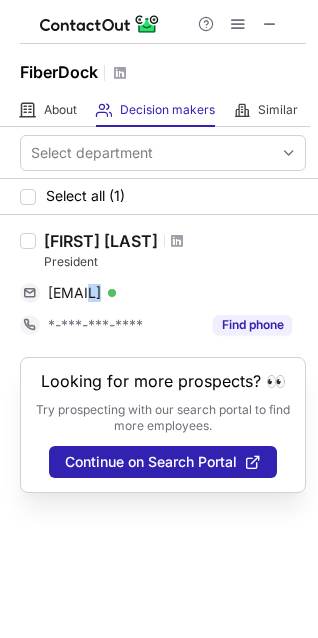 copy on "fiberdock.ca" 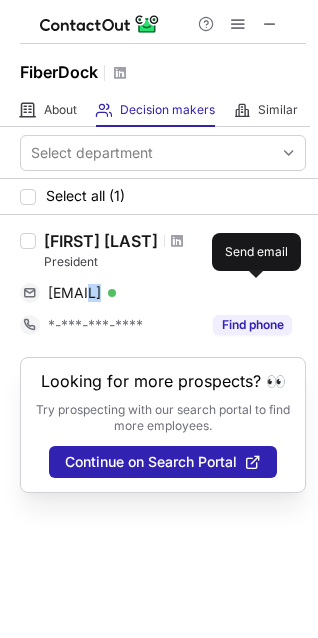 type 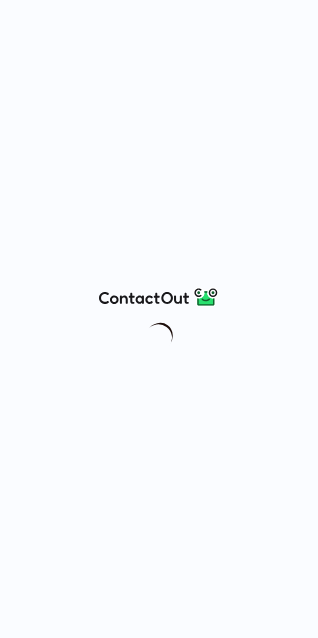 scroll, scrollTop: 0, scrollLeft: 0, axis: both 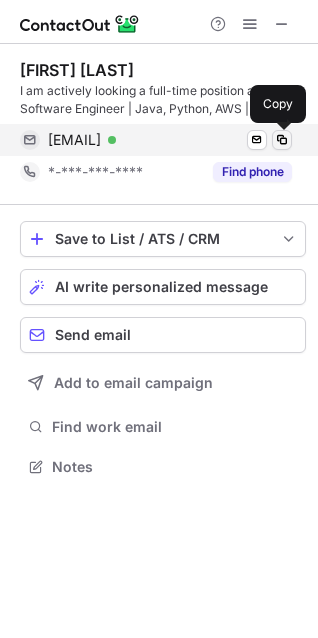 click at bounding box center [282, 140] 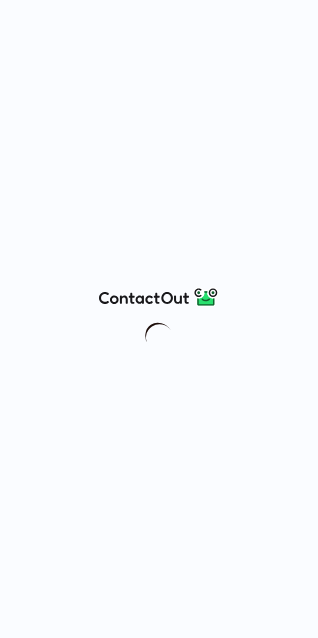 scroll, scrollTop: 0, scrollLeft: 0, axis: both 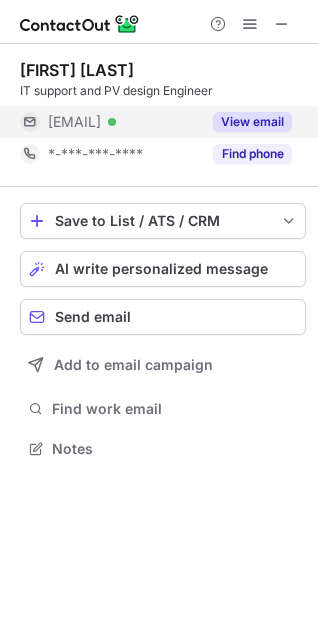 click on "[EMAIL] Verified" at bounding box center (110, 122) 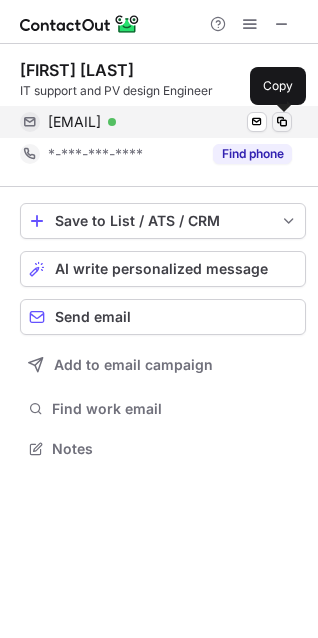 click at bounding box center (282, 122) 